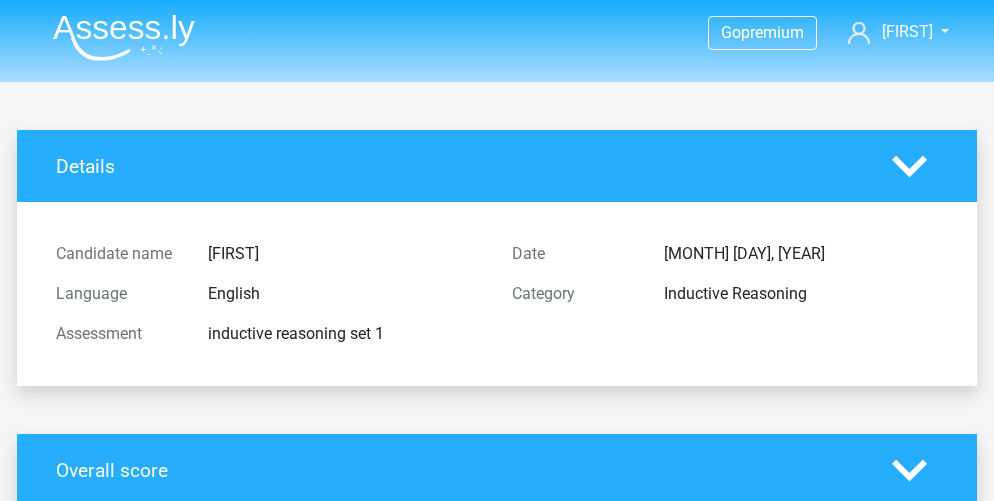 scroll, scrollTop: 0, scrollLeft: 0, axis: both 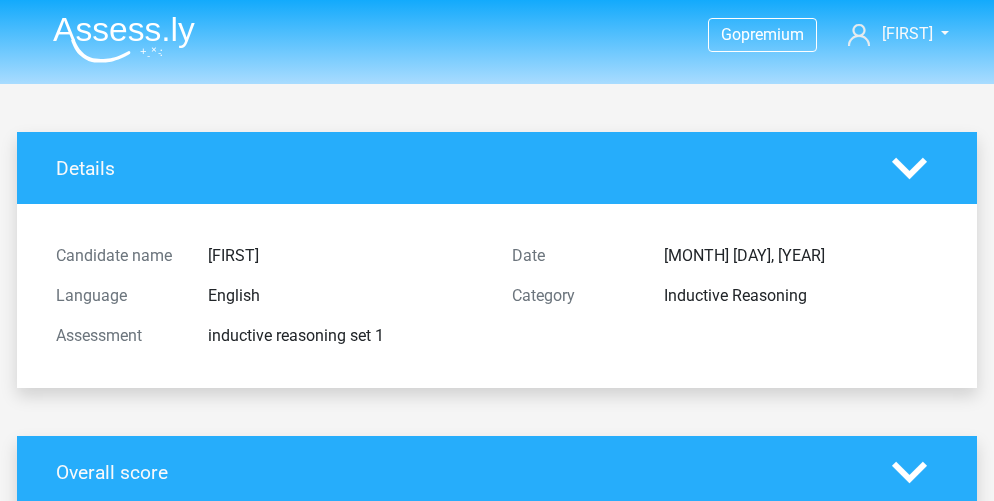 click at bounding box center (124, 39) 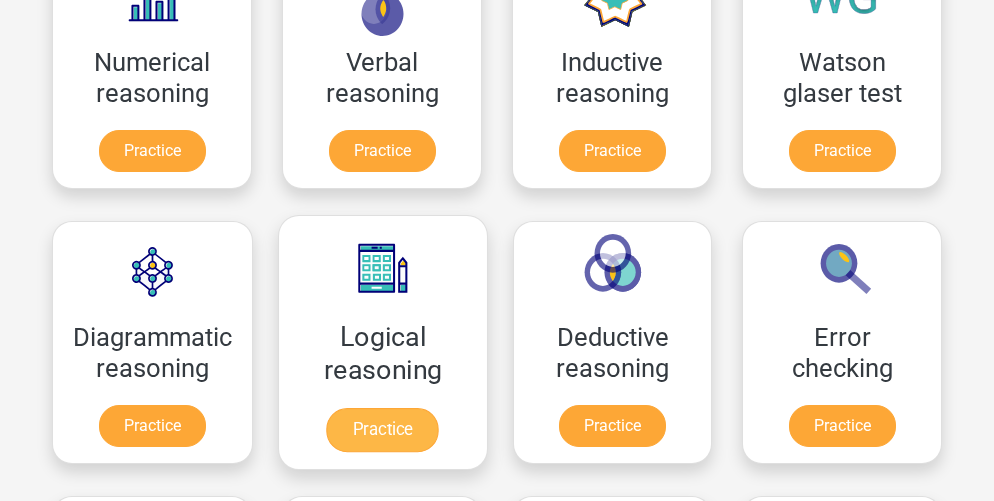 scroll, scrollTop: 389, scrollLeft: 0, axis: vertical 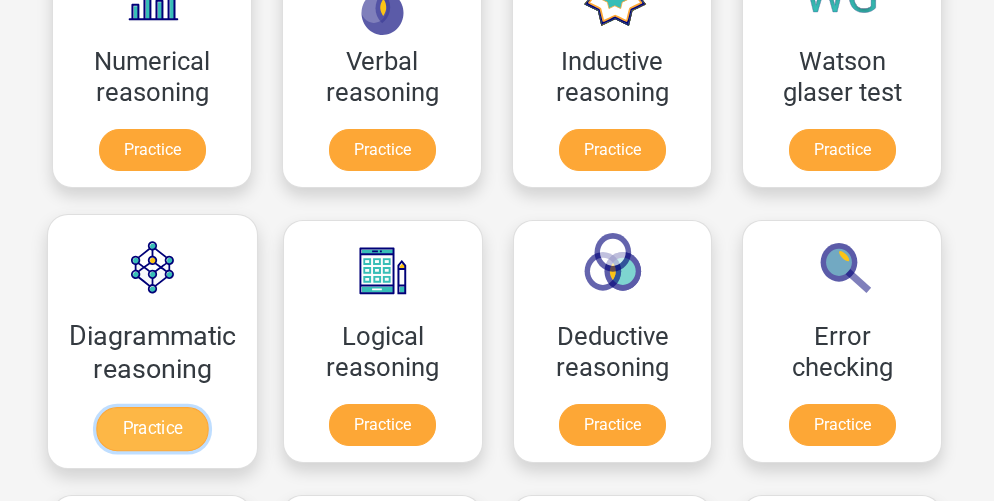click on "Practice" at bounding box center (152, 429) 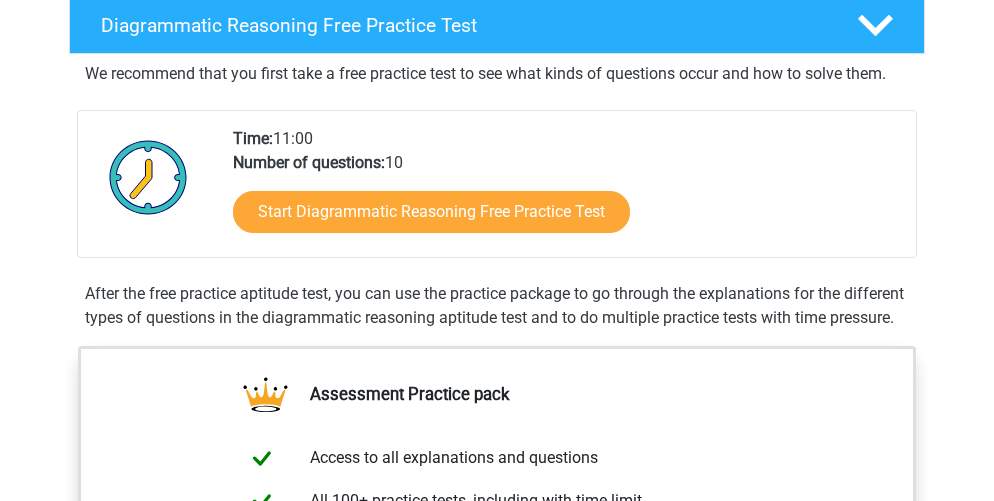 scroll, scrollTop: 468, scrollLeft: 0, axis: vertical 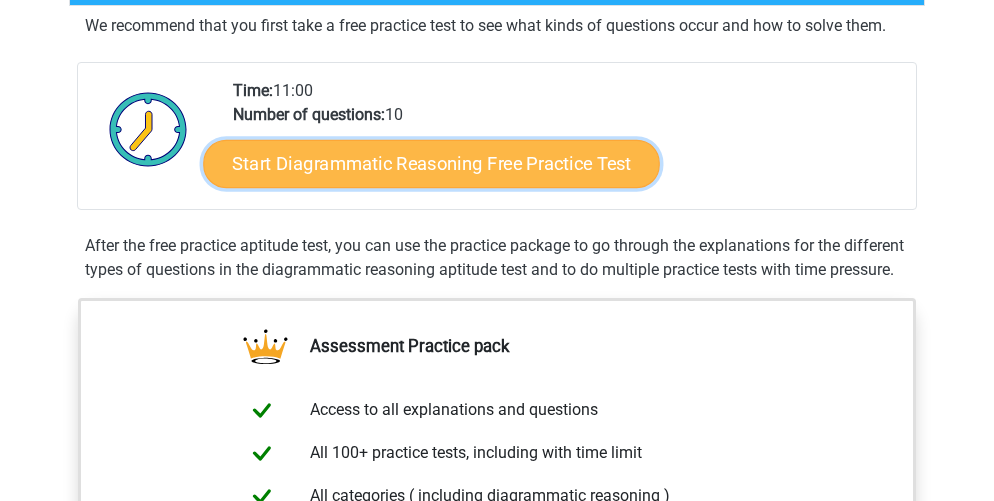 click on "Start Diagrammatic Reasoning
Free Practice Test" at bounding box center [432, 163] 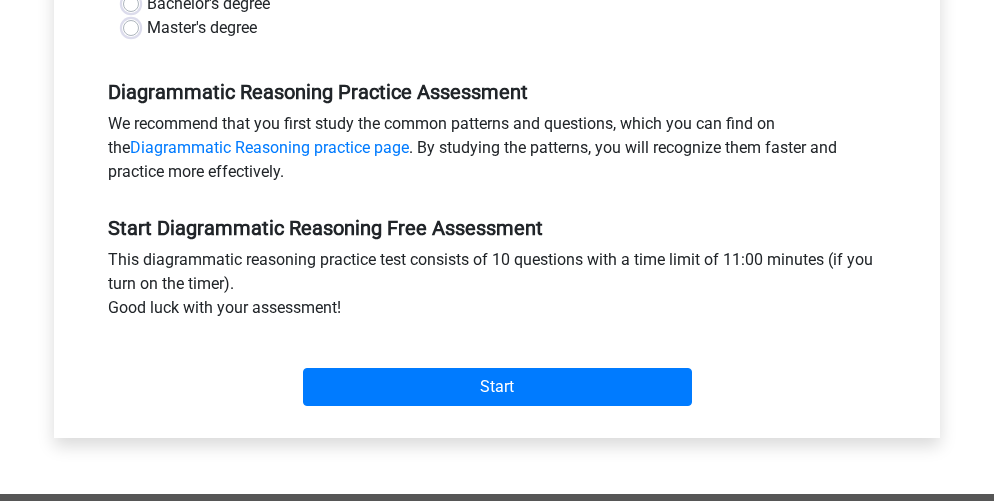scroll, scrollTop: 587, scrollLeft: 0, axis: vertical 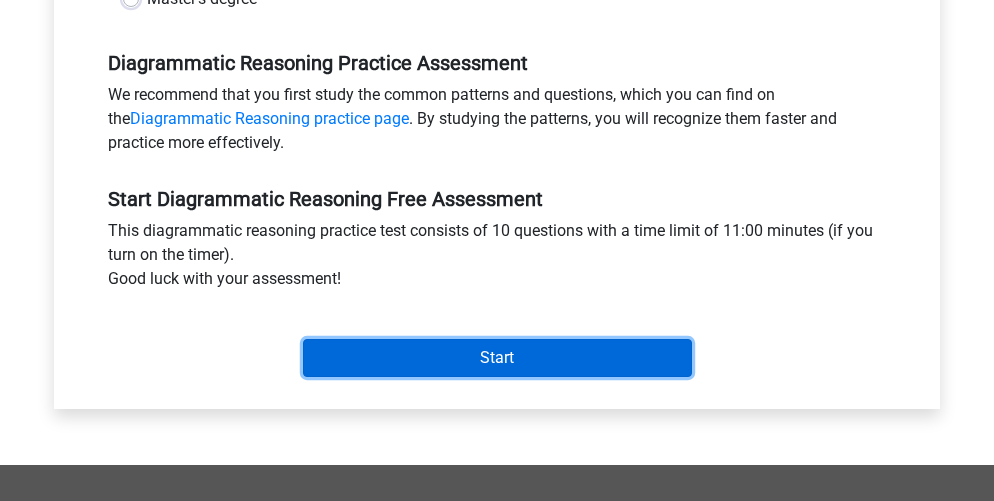 click on "Start" at bounding box center (497, 358) 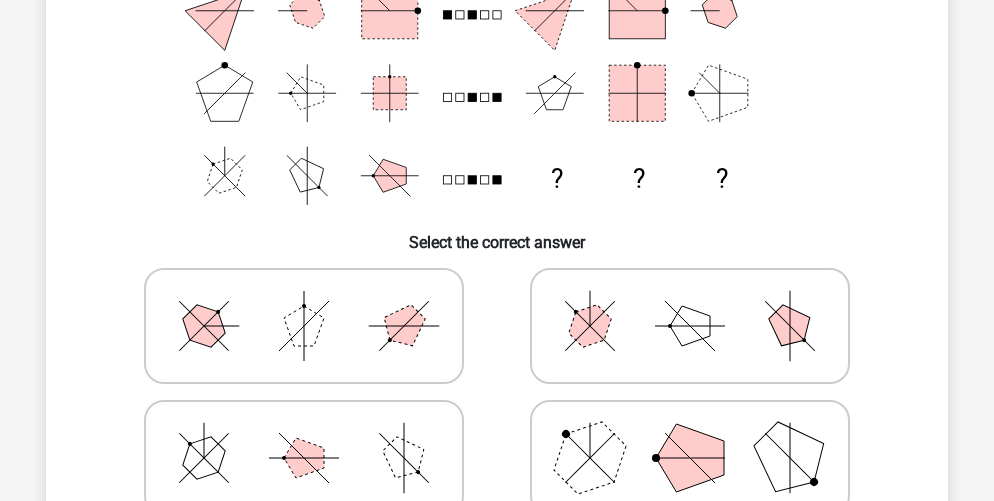 scroll, scrollTop: 320, scrollLeft: 0, axis: vertical 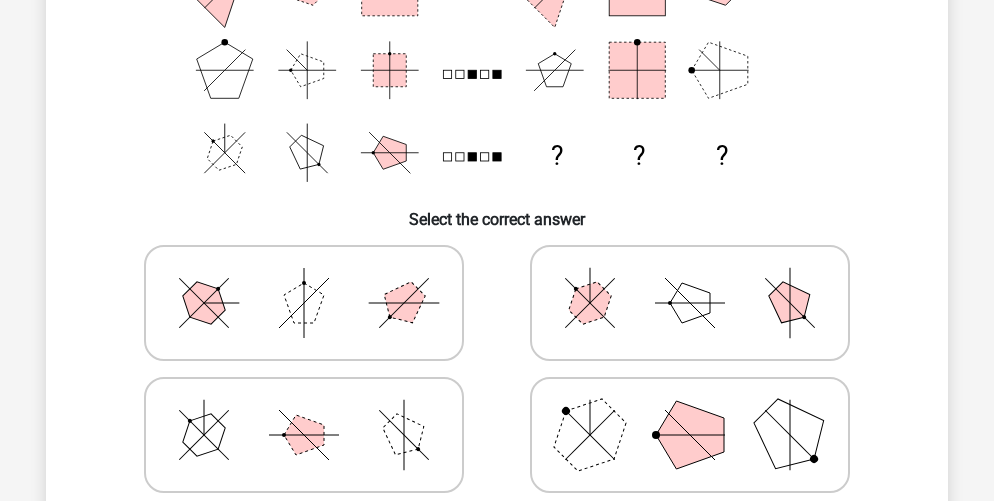 click 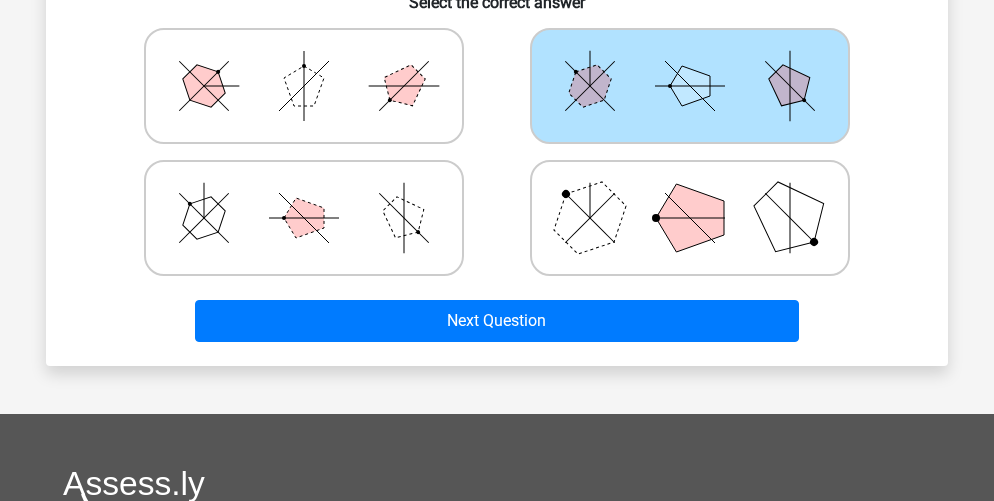 scroll, scrollTop: 538, scrollLeft: 0, axis: vertical 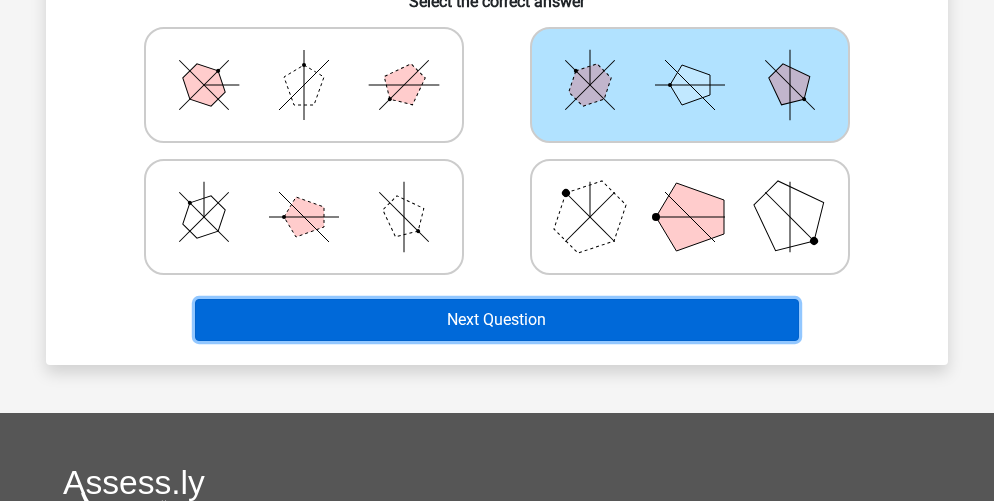 click on "Next Question" at bounding box center (497, 320) 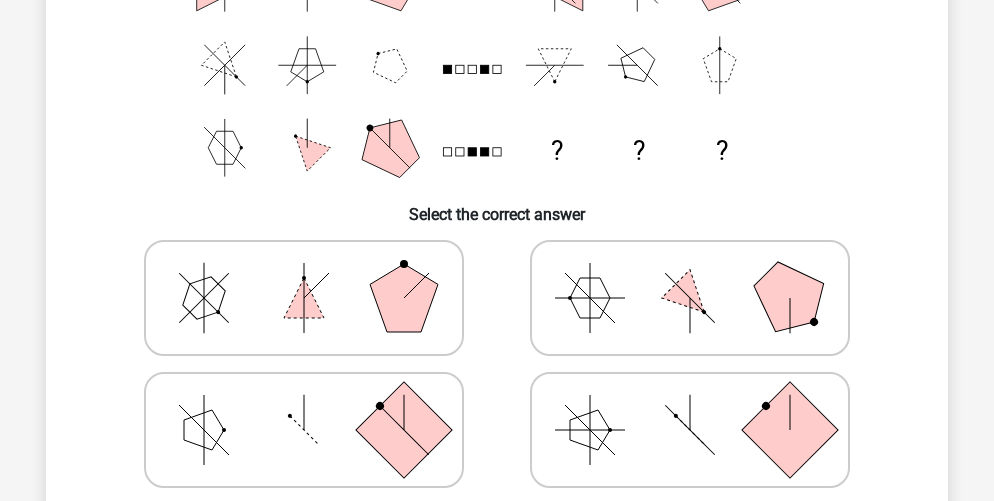 scroll, scrollTop: 326, scrollLeft: 0, axis: vertical 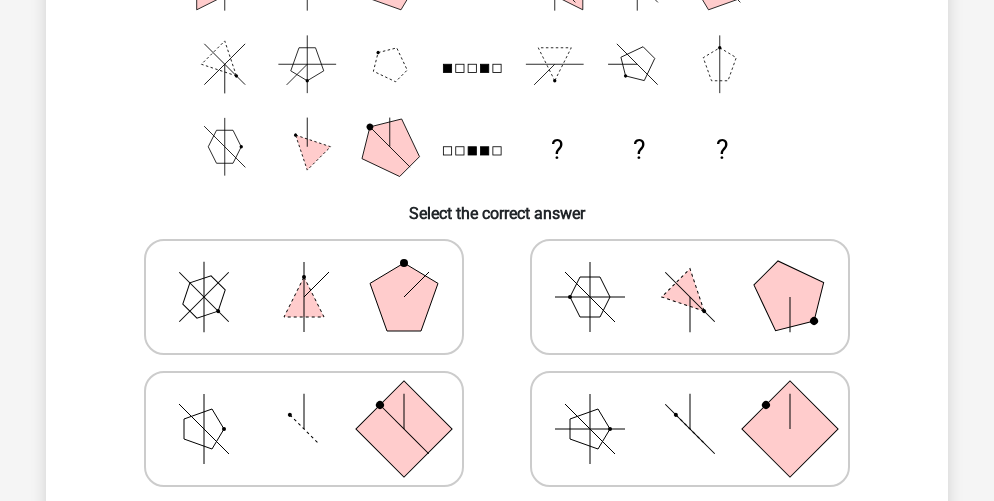 click 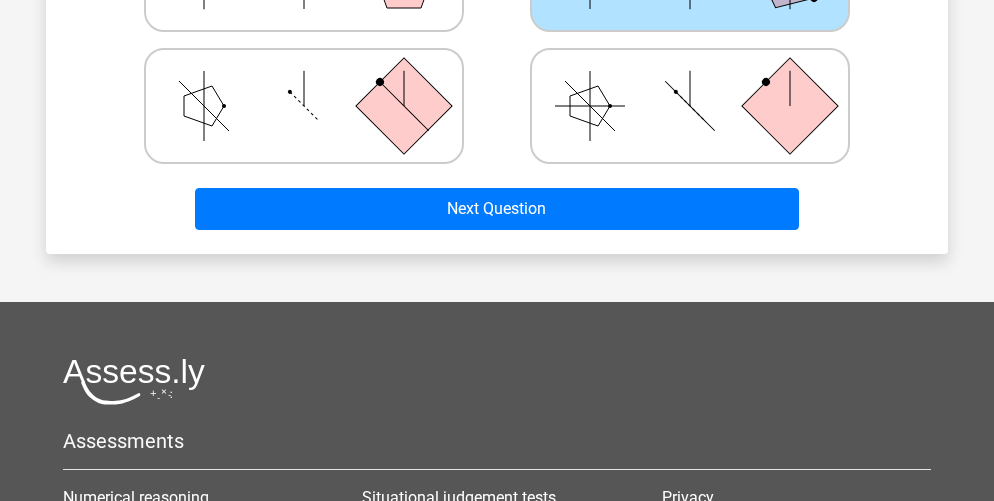 scroll, scrollTop: 653, scrollLeft: 0, axis: vertical 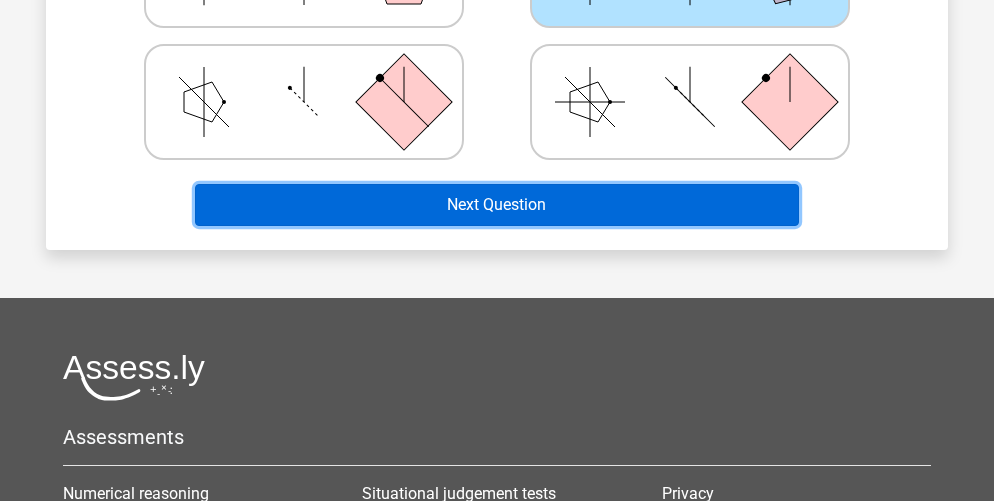 click on "Next Question" at bounding box center [497, 205] 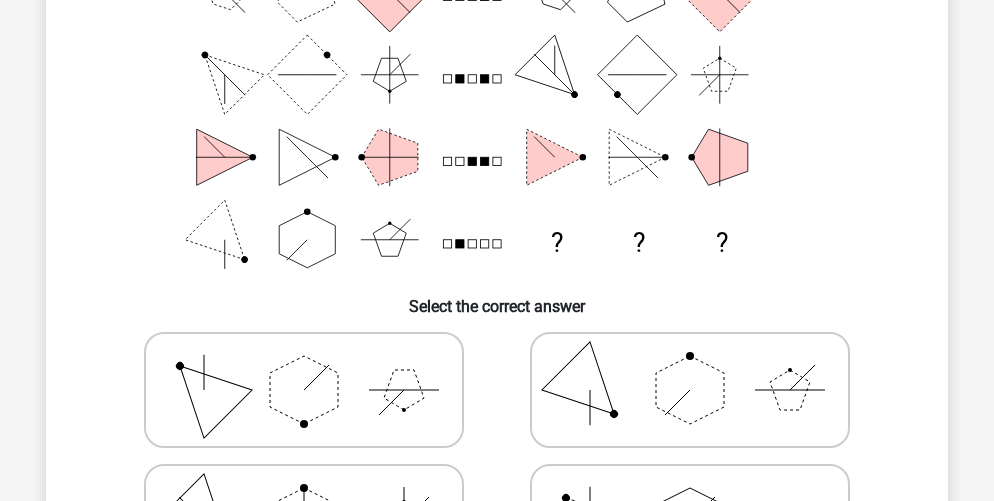 scroll, scrollTop: 245, scrollLeft: 0, axis: vertical 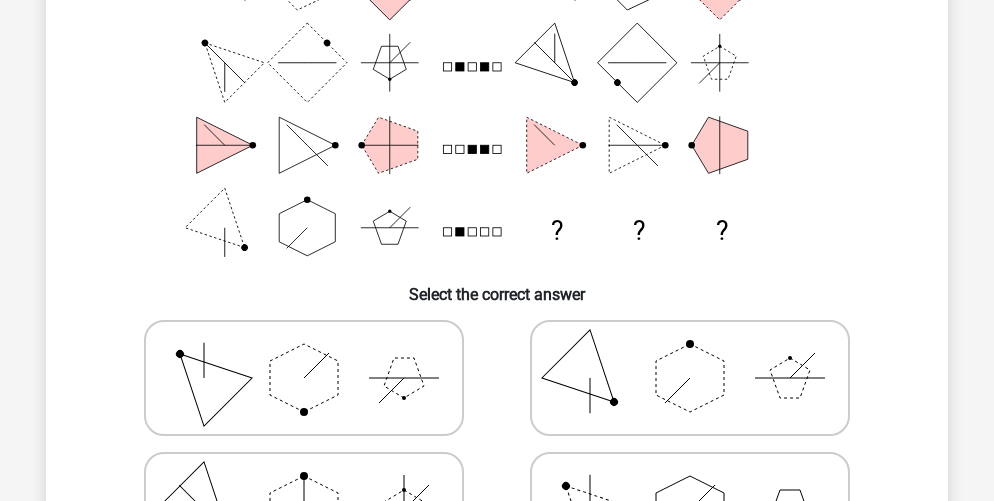 click 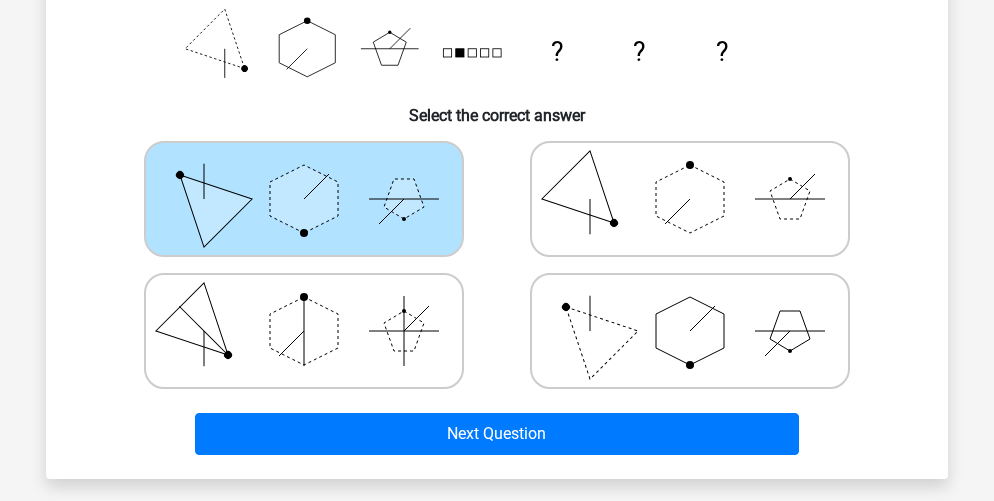 scroll, scrollTop: 428, scrollLeft: 0, axis: vertical 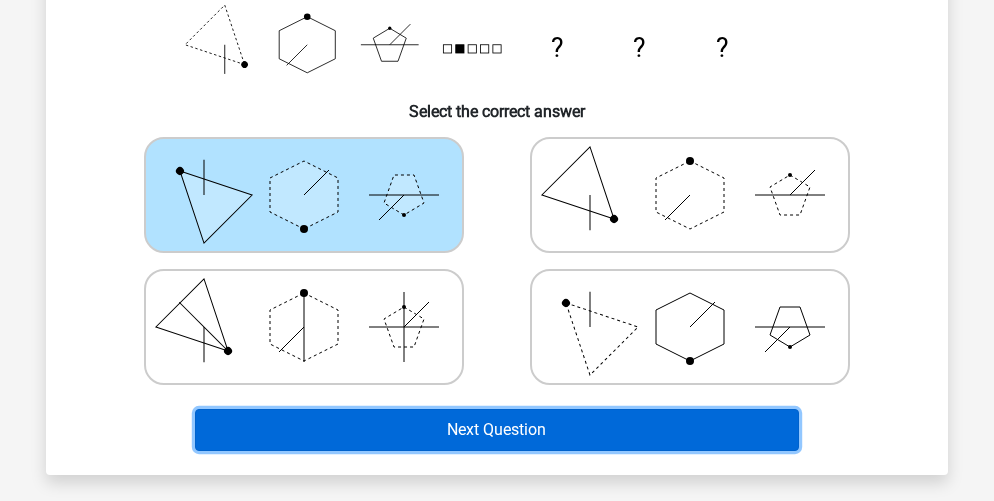 click on "Next Question" at bounding box center [497, 430] 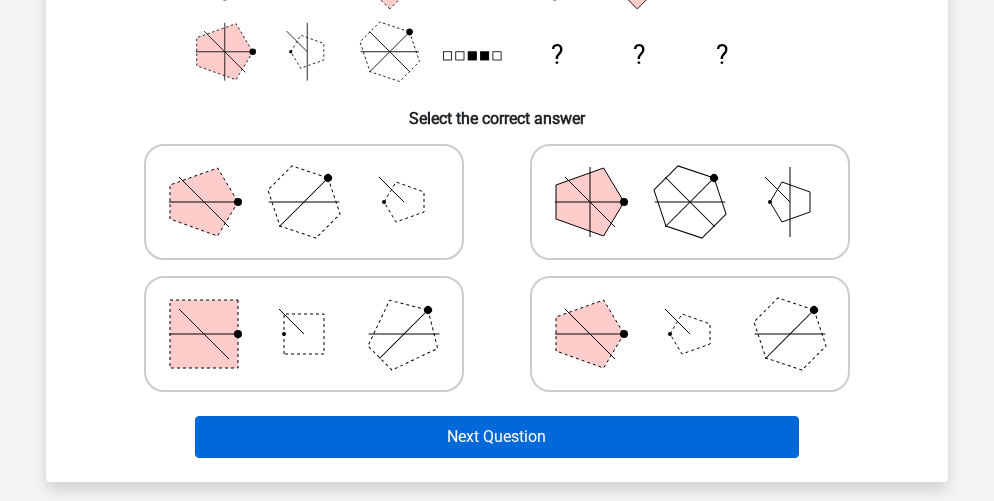 scroll, scrollTop: 429, scrollLeft: 0, axis: vertical 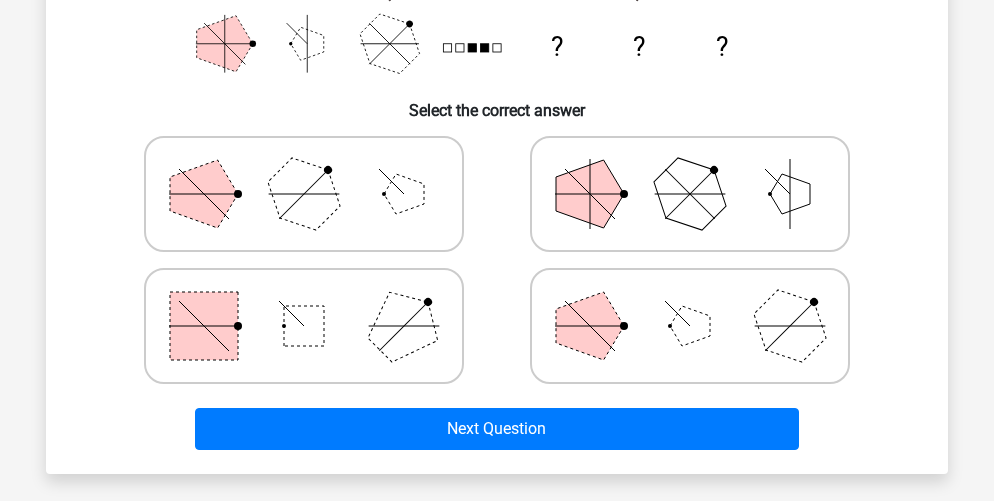 click 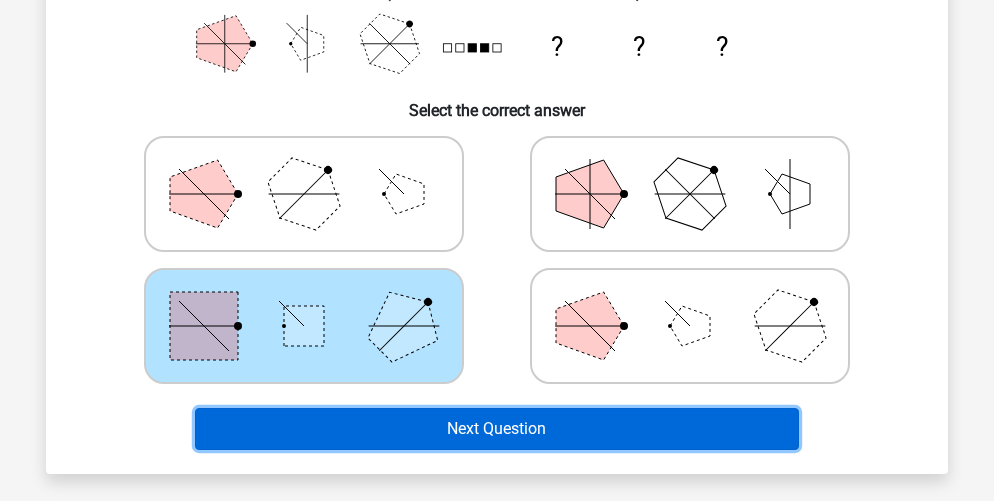 click on "Next Question" at bounding box center (497, 429) 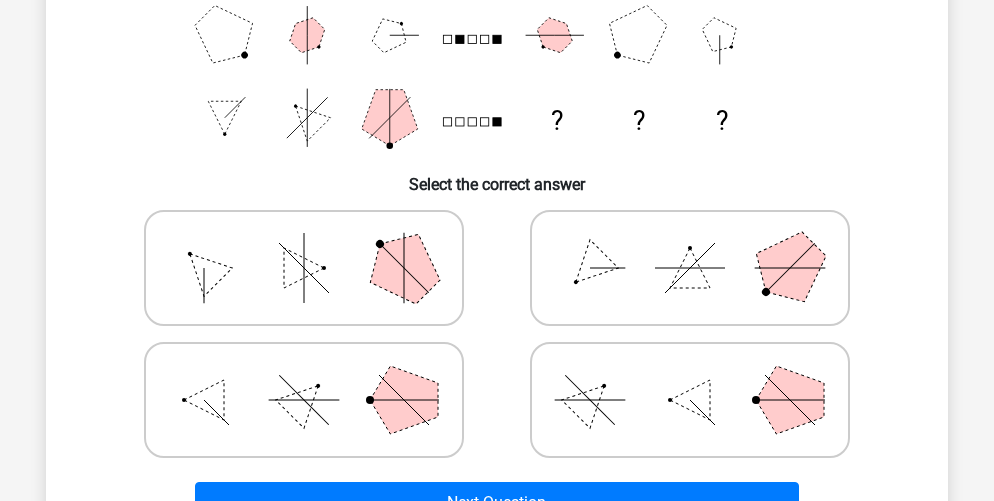 scroll, scrollTop: 356, scrollLeft: 0, axis: vertical 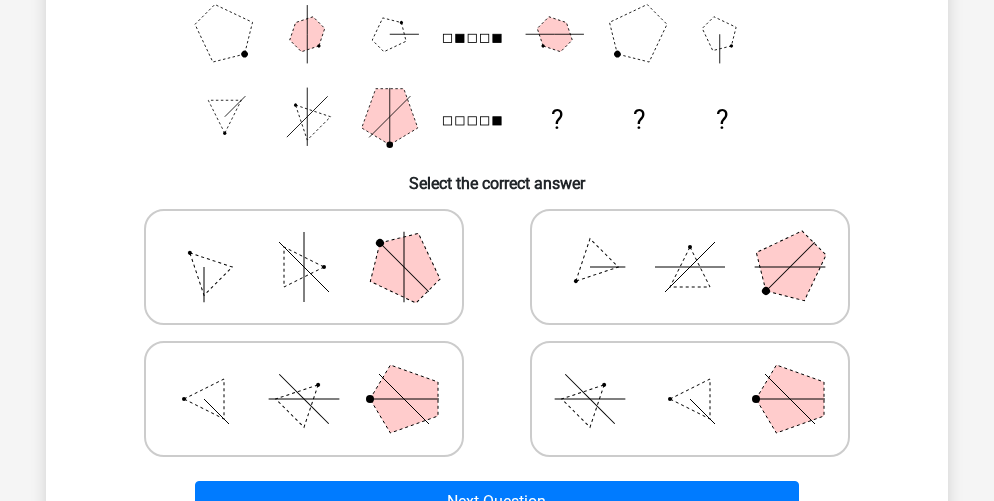 click 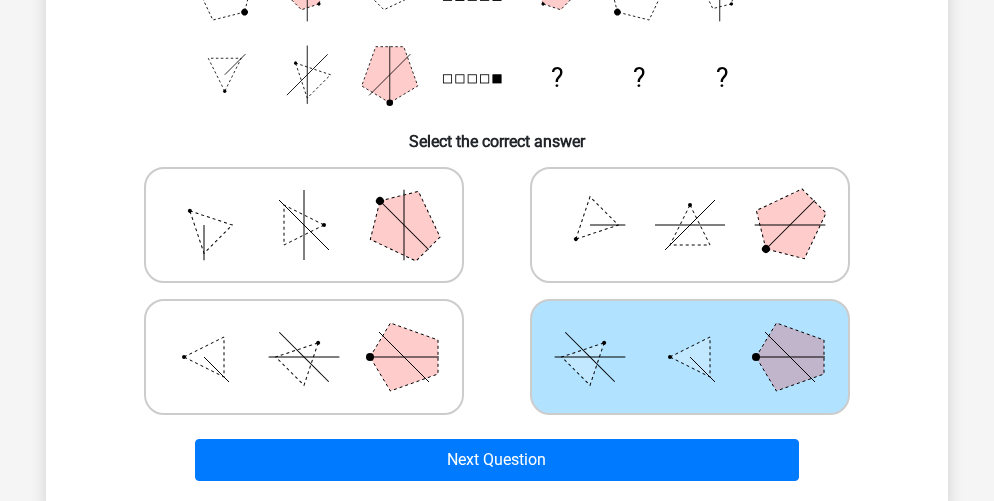 scroll, scrollTop: 506, scrollLeft: 0, axis: vertical 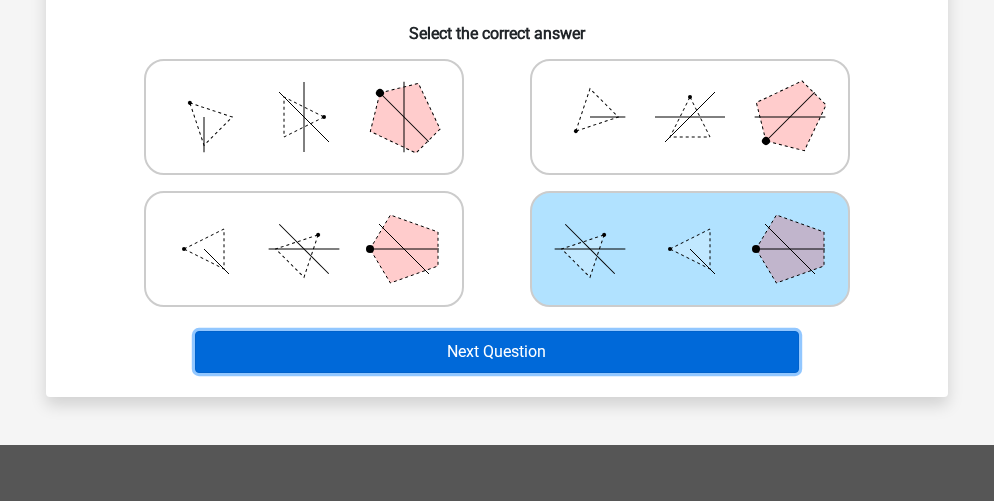 click on "Next Question" at bounding box center [497, 352] 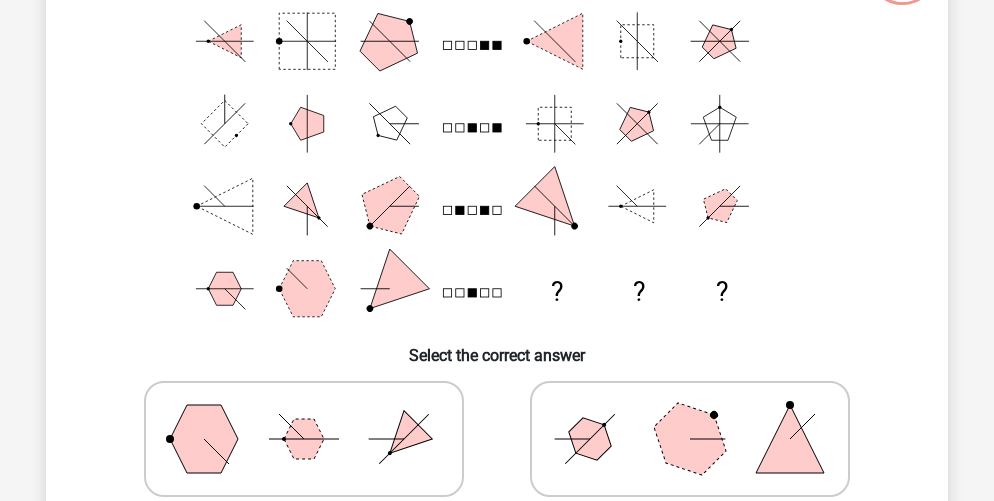 scroll, scrollTop: 204, scrollLeft: 0, axis: vertical 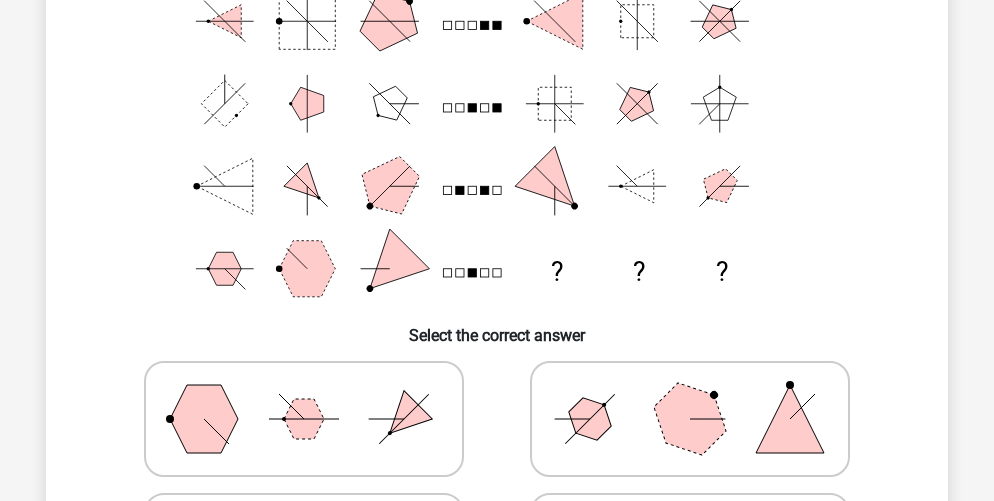 click 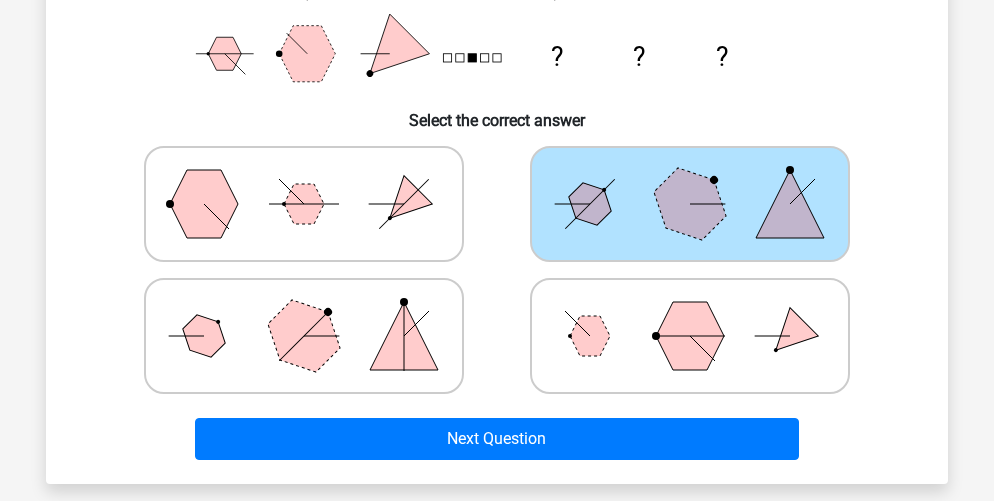 scroll, scrollTop: 425, scrollLeft: 0, axis: vertical 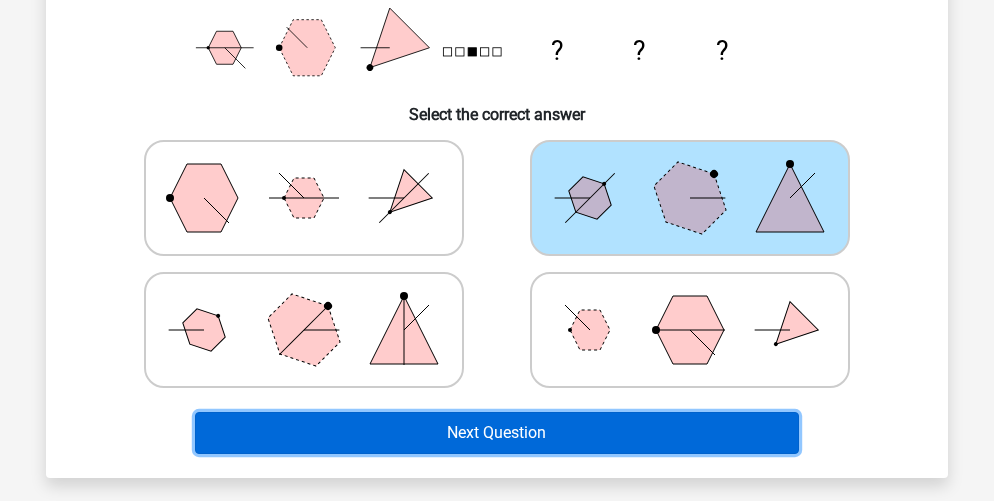 click on "Next Question" at bounding box center [497, 433] 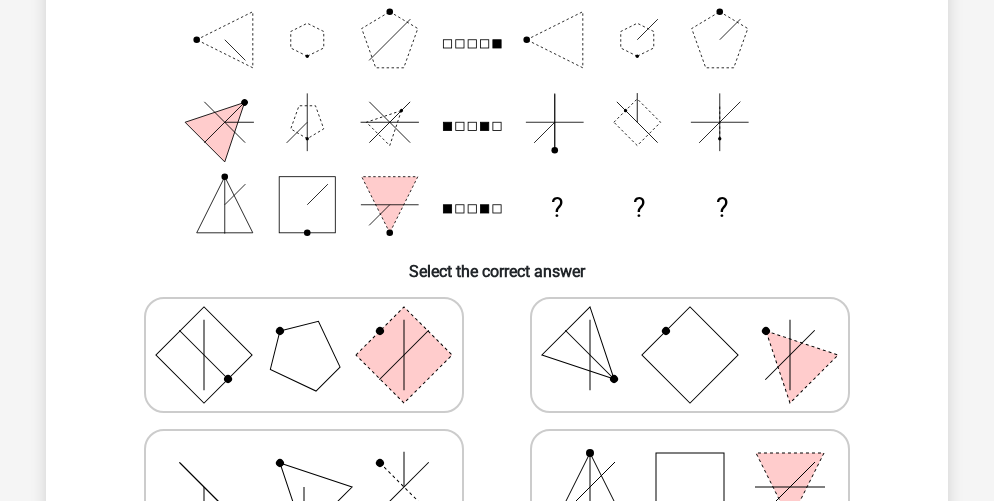 scroll, scrollTop: 269, scrollLeft: 0, axis: vertical 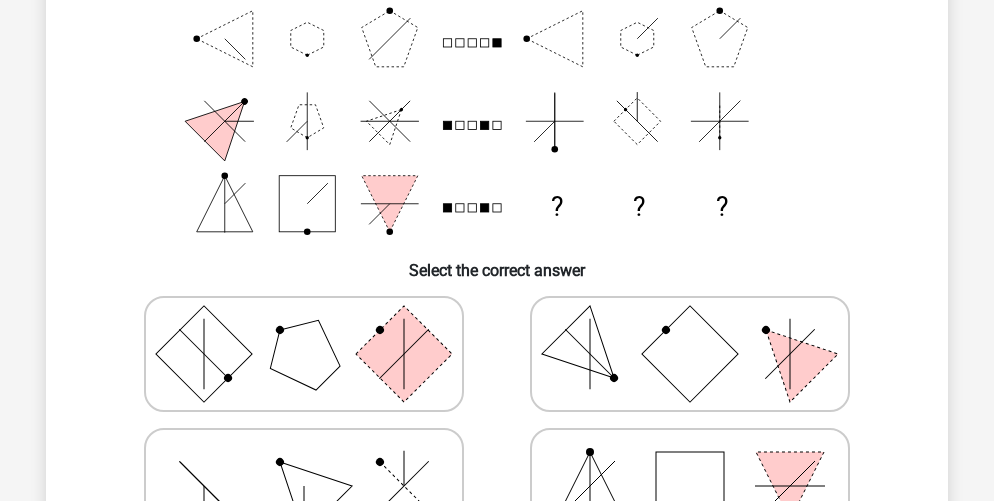 click 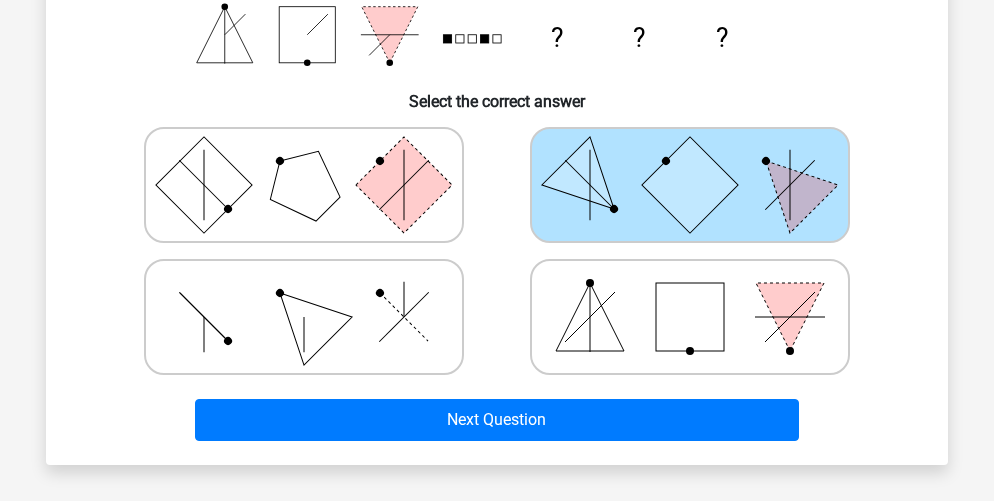 scroll, scrollTop: 527, scrollLeft: 0, axis: vertical 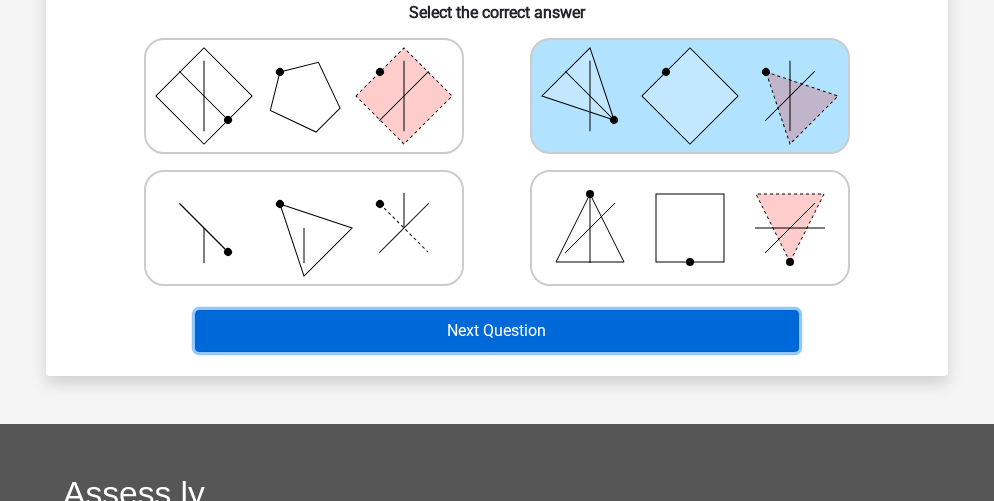 click on "Next Question" at bounding box center (497, 331) 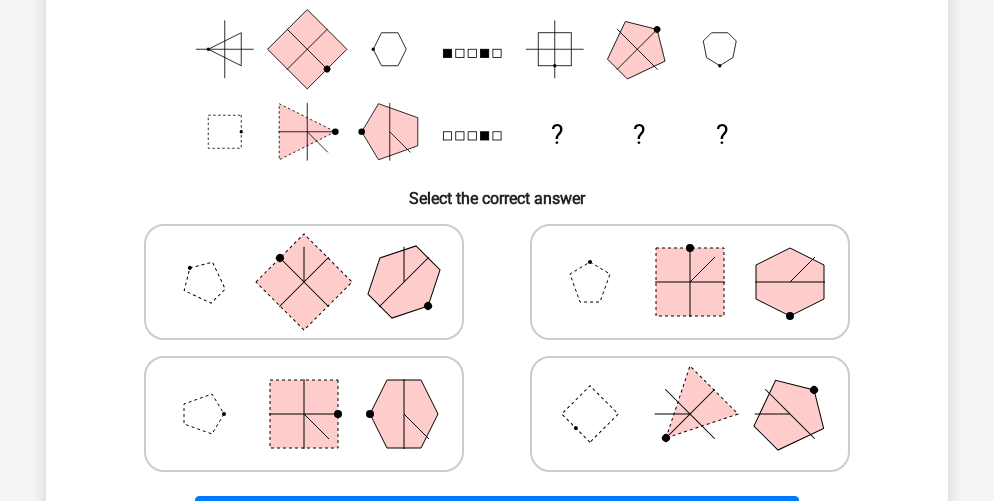 scroll, scrollTop: 437, scrollLeft: 0, axis: vertical 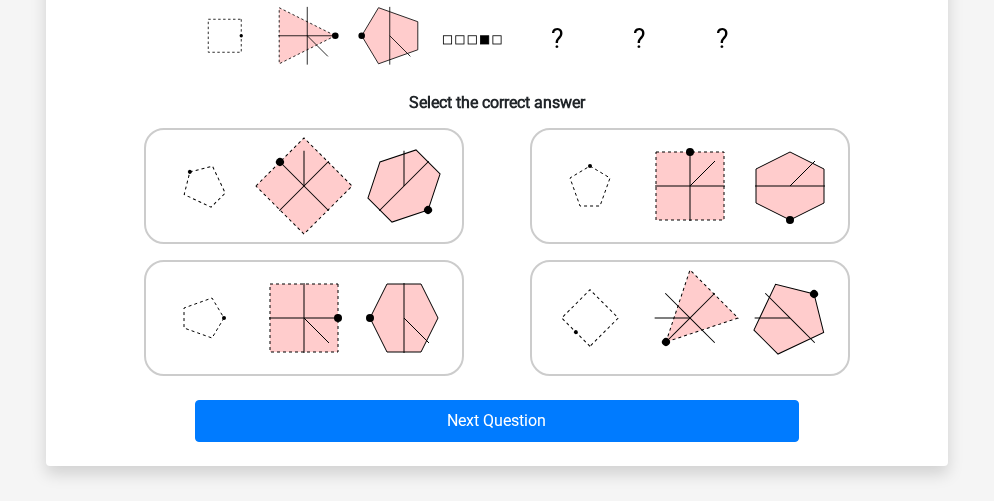 click 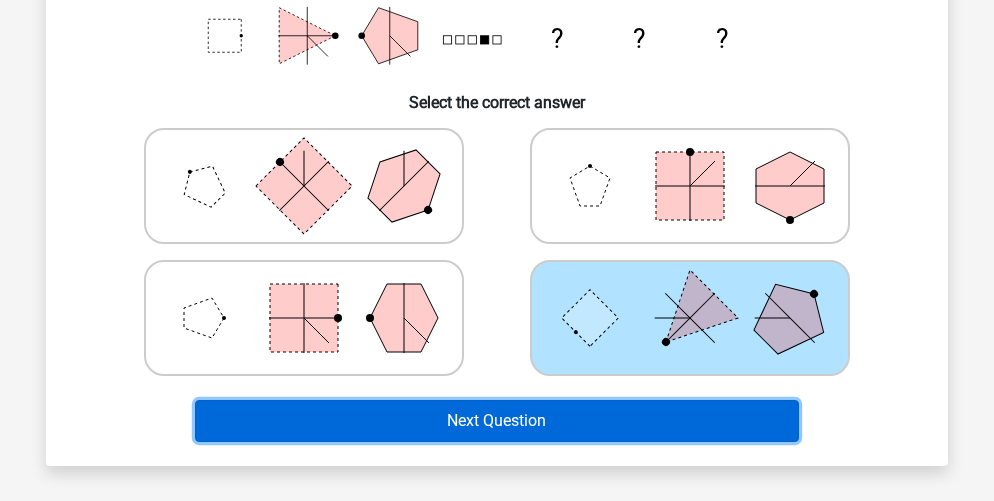 click on "Next Question" at bounding box center [497, 421] 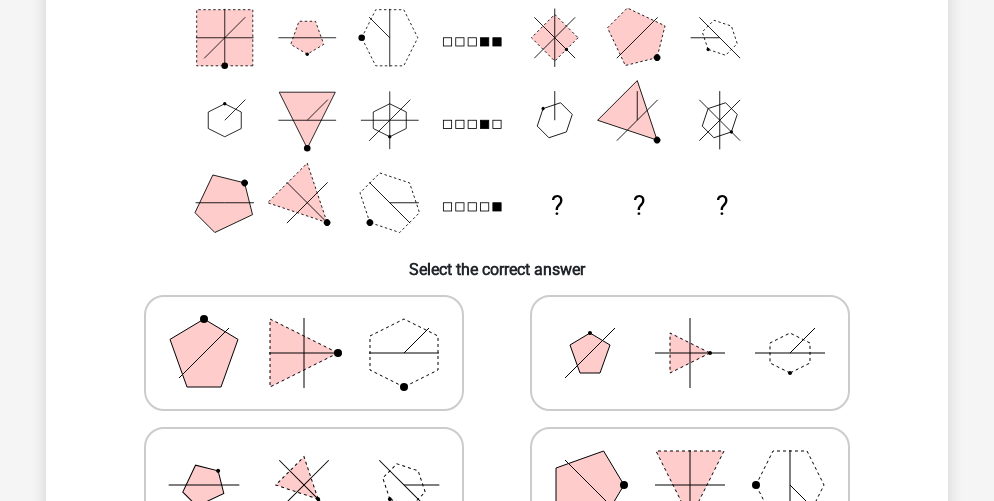 scroll, scrollTop: 271, scrollLeft: 0, axis: vertical 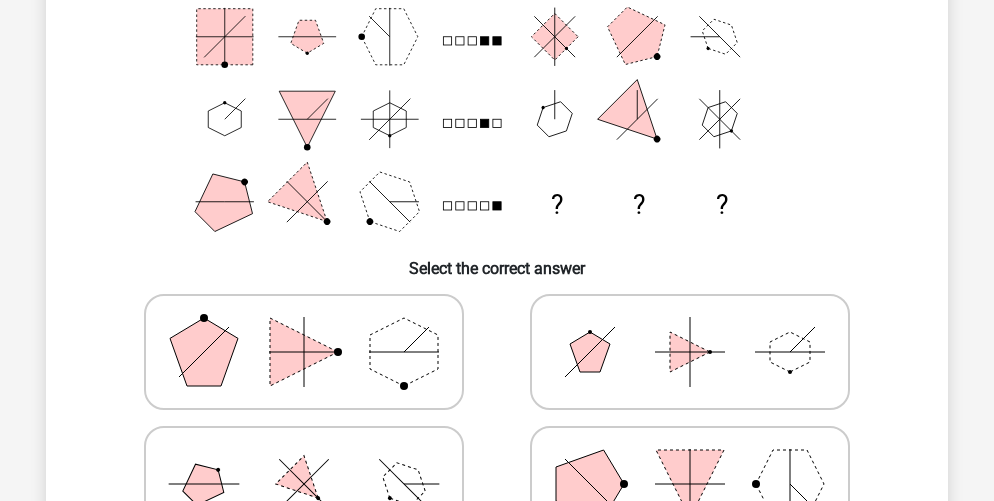 click 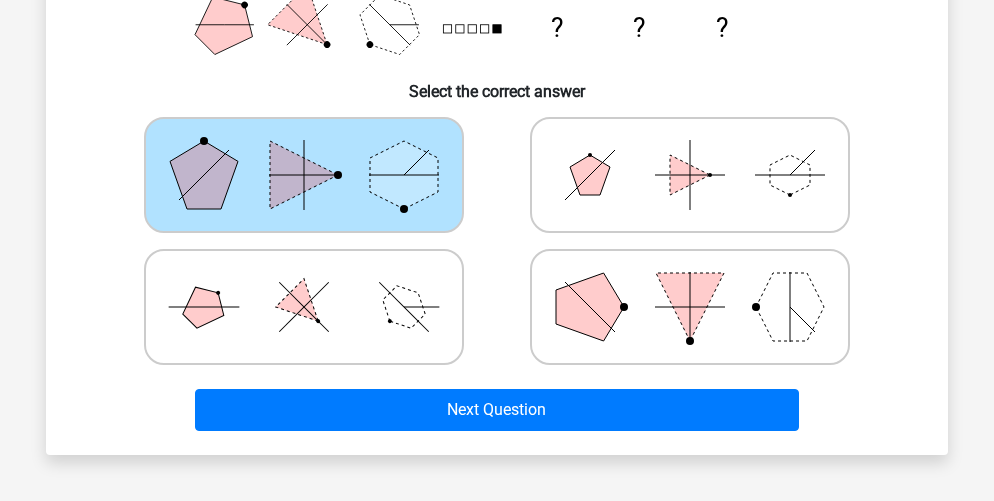 scroll, scrollTop: 459, scrollLeft: 0, axis: vertical 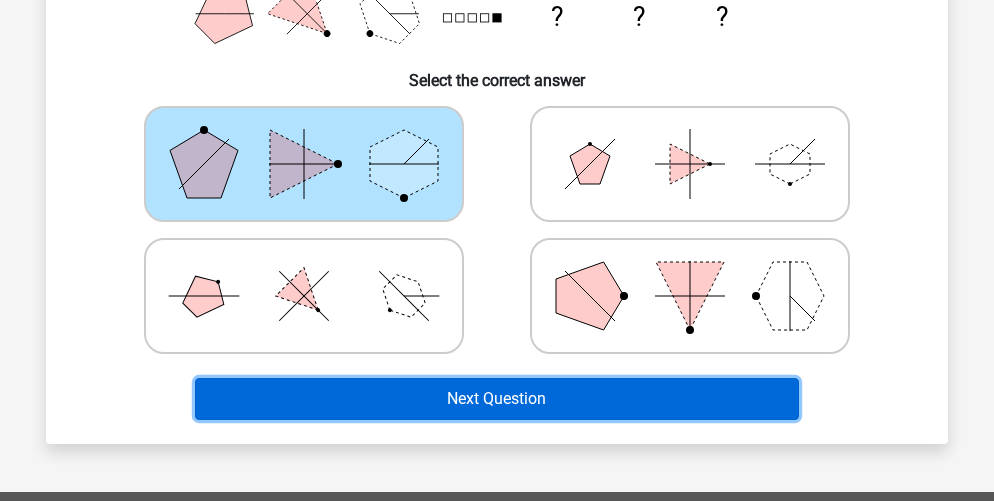 click on "Next Question" at bounding box center (497, 399) 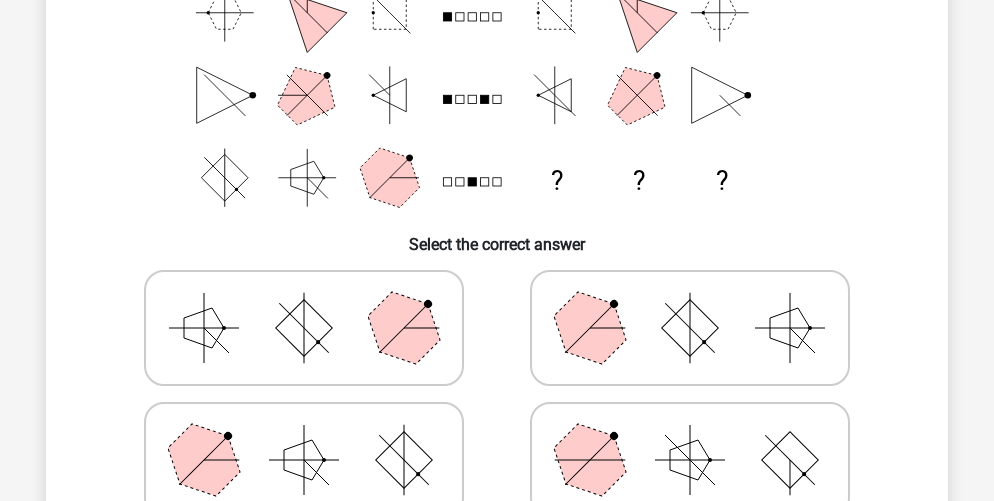 scroll, scrollTop: 345, scrollLeft: 0, axis: vertical 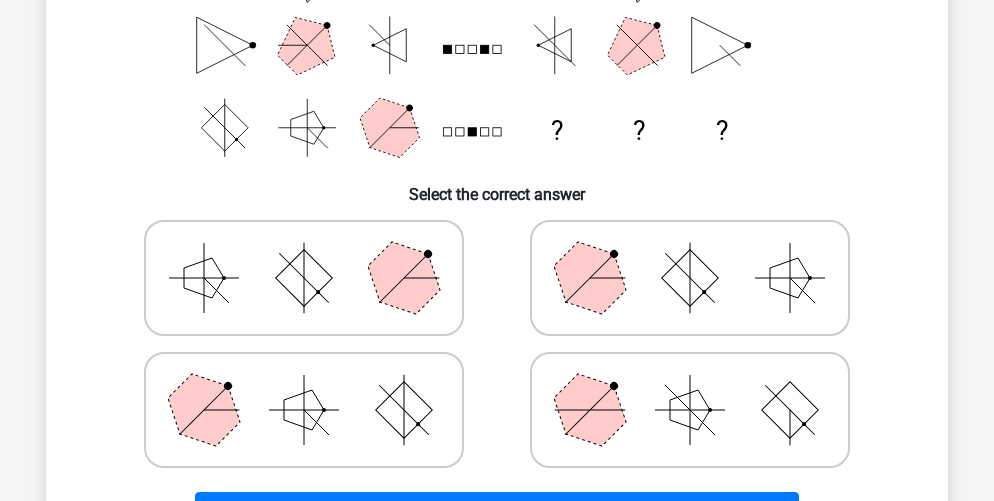 click 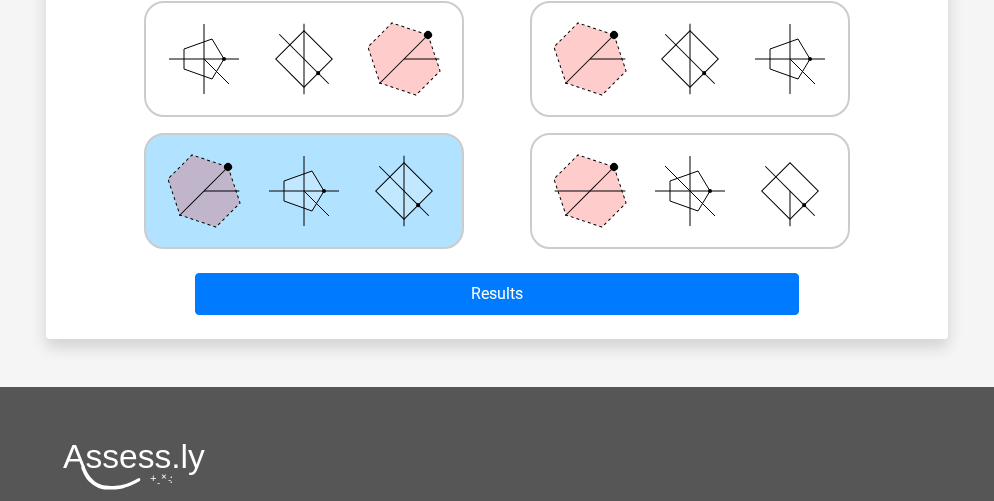 scroll, scrollTop: 577, scrollLeft: 0, axis: vertical 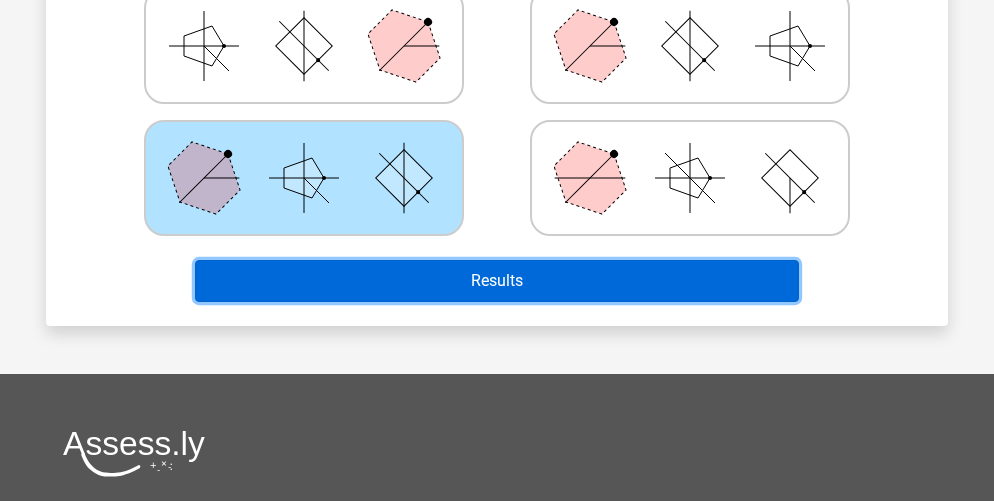 click on "Results" at bounding box center [497, 281] 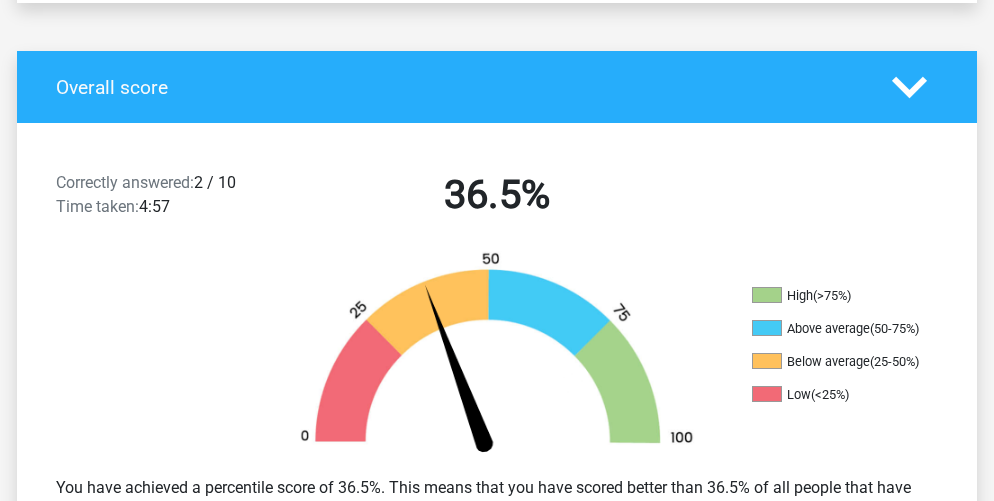 scroll, scrollTop: 141, scrollLeft: 0, axis: vertical 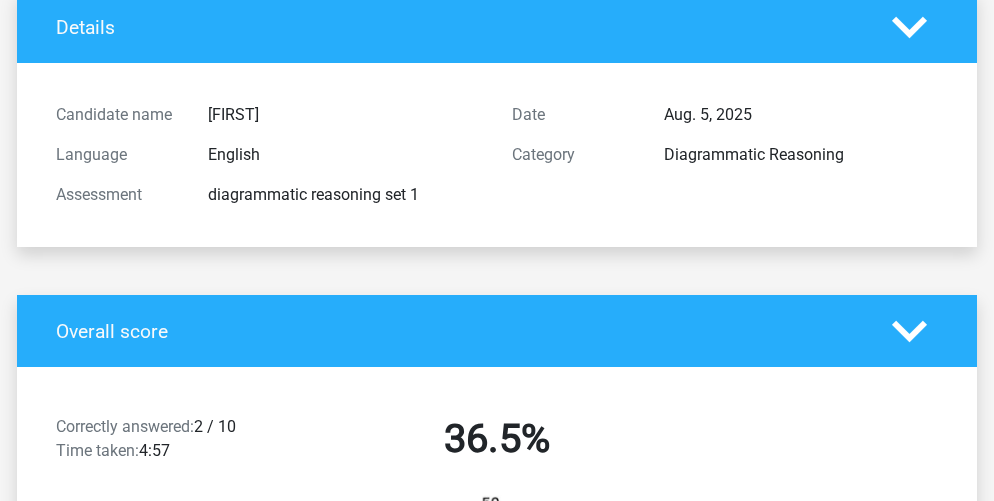 drag, startPoint x: 209, startPoint y: 191, endPoint x: 377, endPoint y: 206, distance: 168.66832 